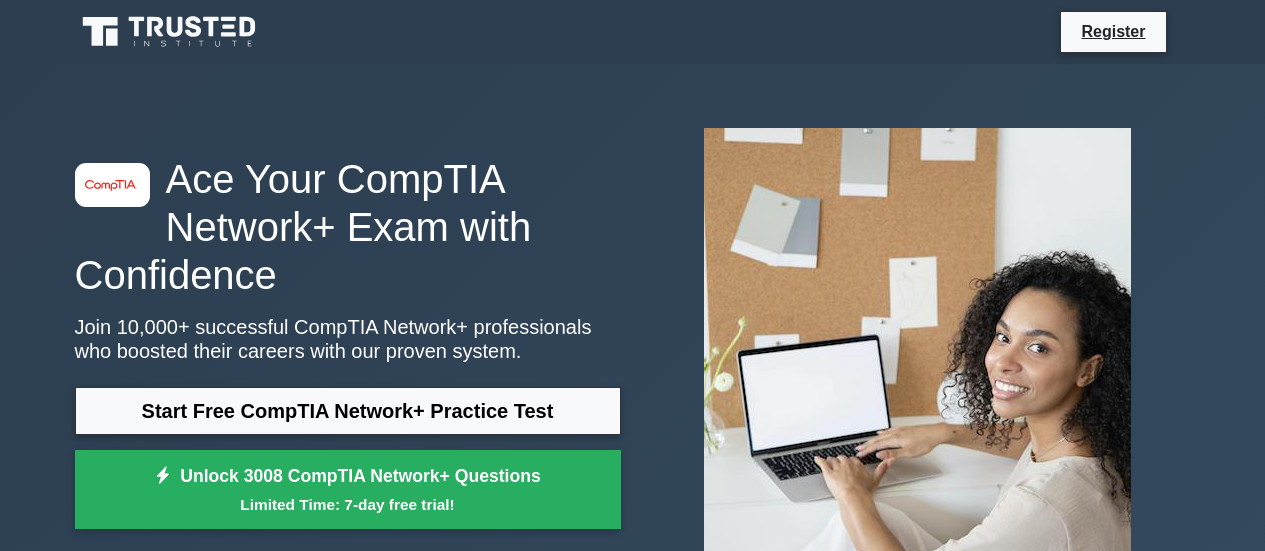scroll, scrollTop: 0, scrollLeft: 0, axis: both 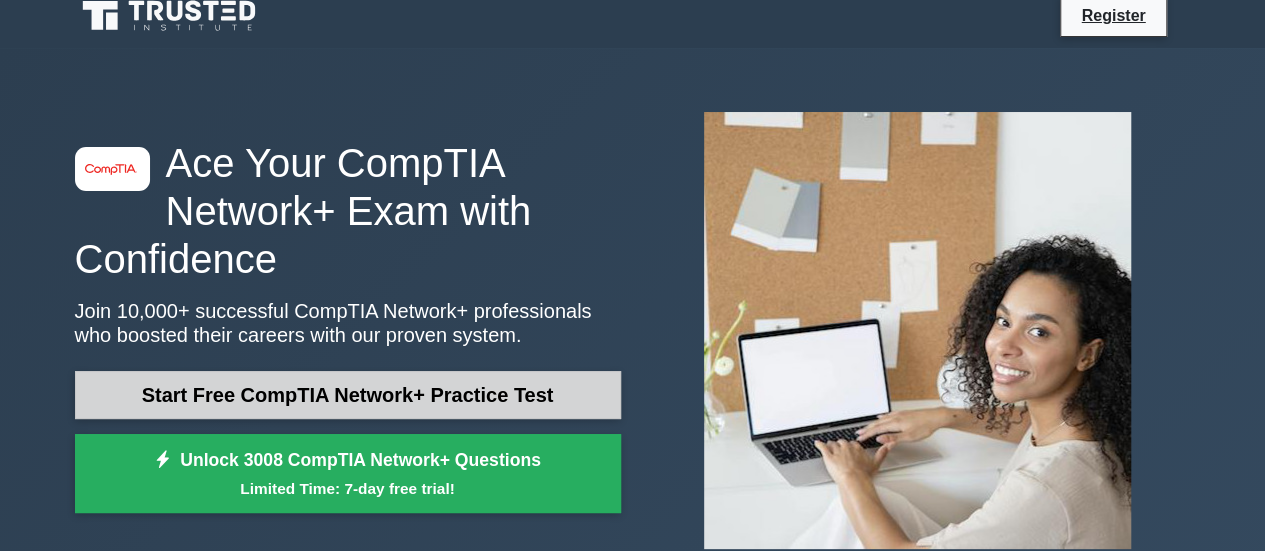 click on "Start Free CompTIA Network+ Practice Test" at bounding box center [348, 395] 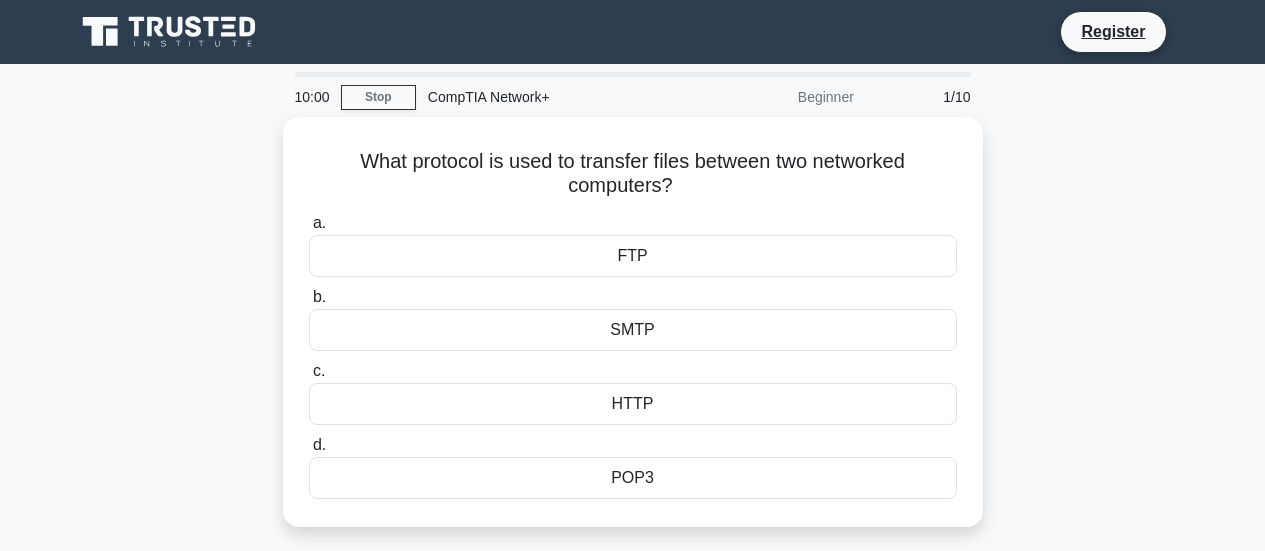 scroll, scrollTop: 0, scrollLeft: 0, axis: both 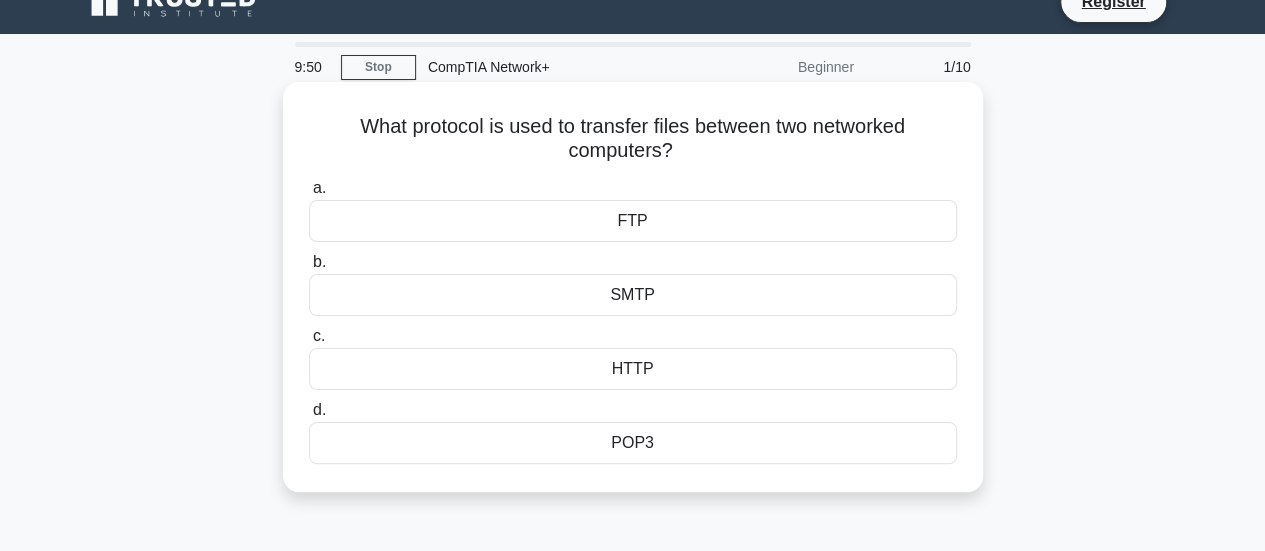 click on "HTTP" at bounding box center (633, 369) 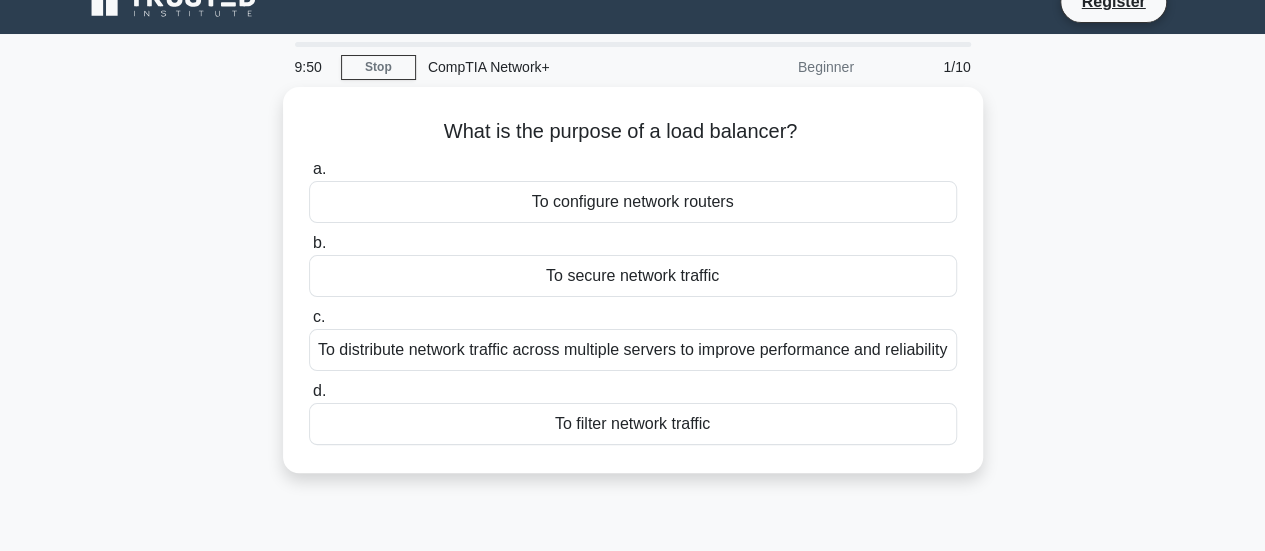 scroll, scrollTop: 0, scrollLeft: 0, axis: both 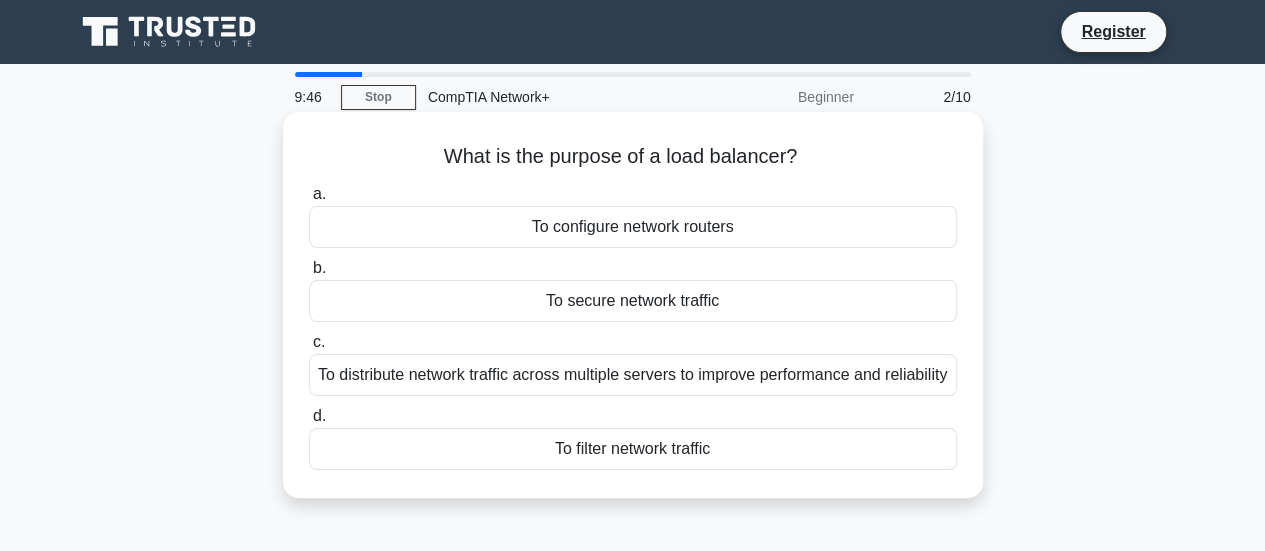 click on "What is the purpose of a load balancer?
.spinner_0XTQ{transform-origin:center;animation:spinner_y6GP .75s linear infinite}@keyframes spinner_y6GP{100%{transform:rotate(360deg)}}
a.
To configure network routers
b." at bounding box center [633, 305] 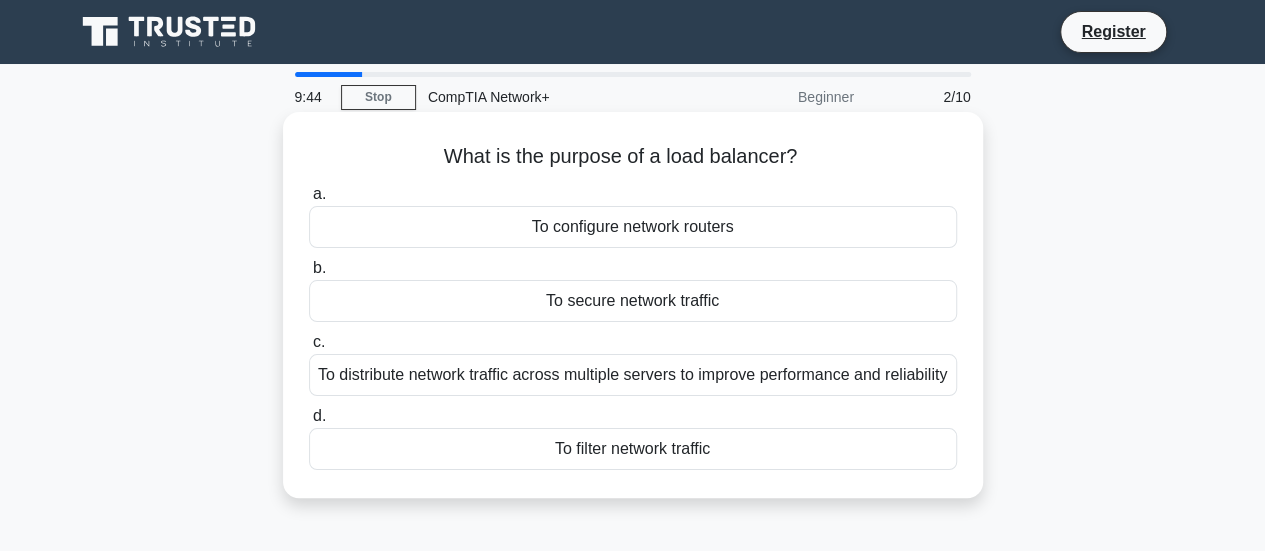 click on "To distribute network traffic across multiple servers to improve performance and reliability" at bounding box center [633, 375] 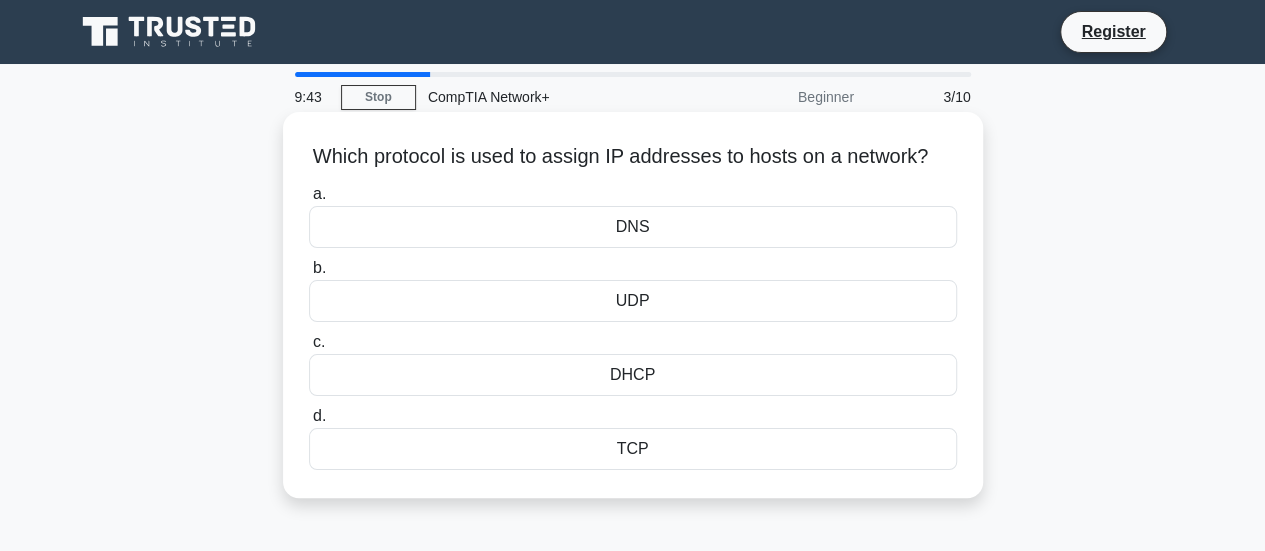 click on "DHCP" at bounding box center [633, 375] 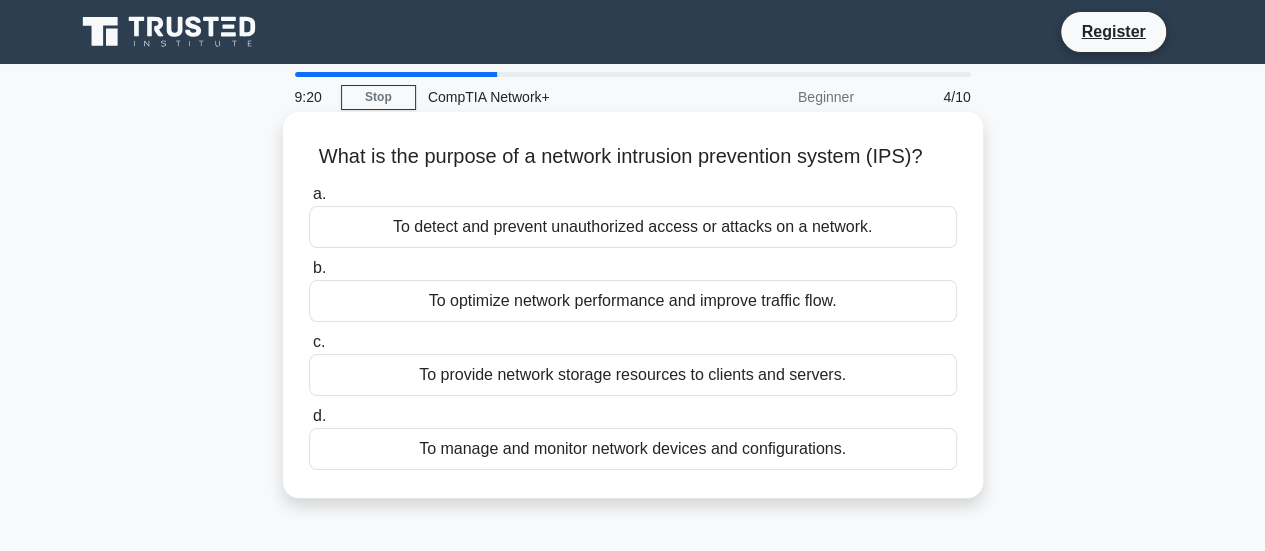 click on "To detect and prevent unauthorized access or attacks on a network." at bounding box center [633, 227] 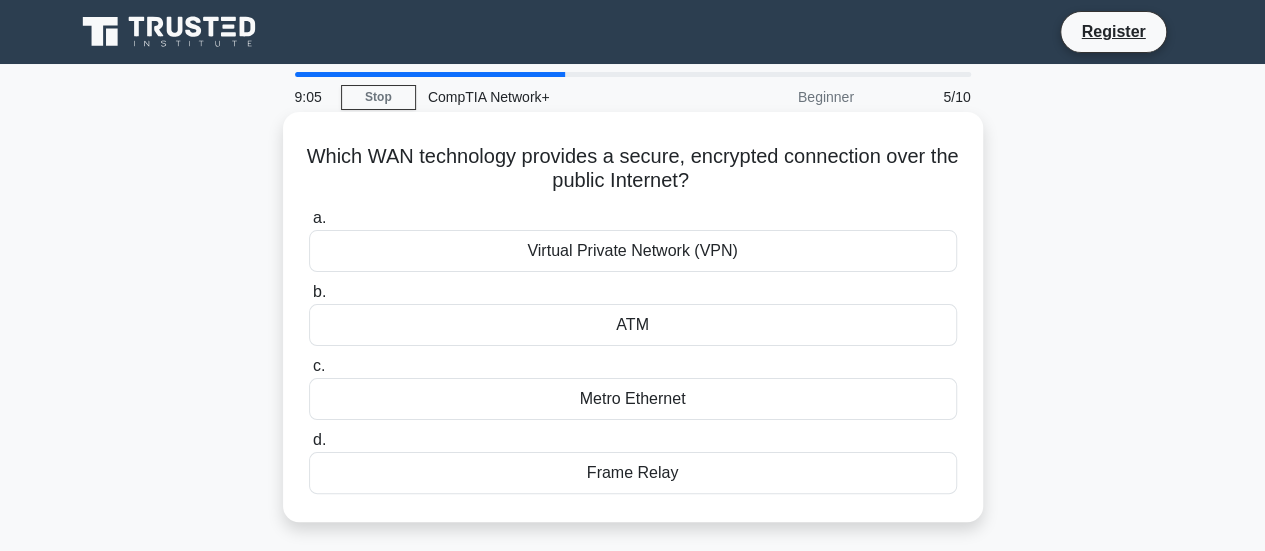 click on "Virtual Private Network (VPN)" at bounding box center (633, 251) 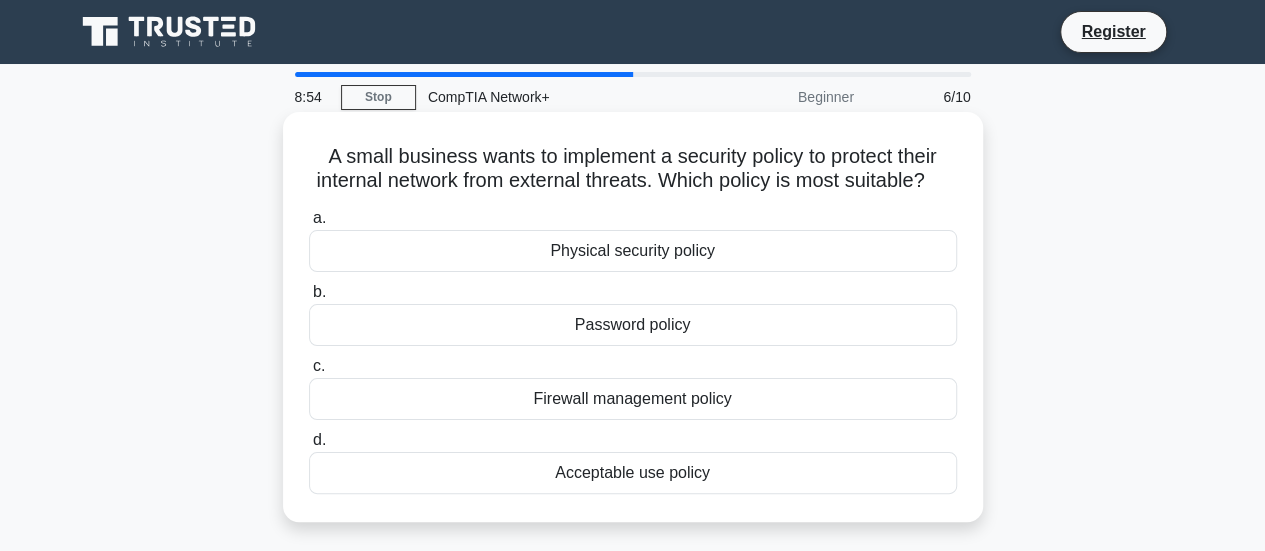click on "Password policy" at bounding box center [633, 325] 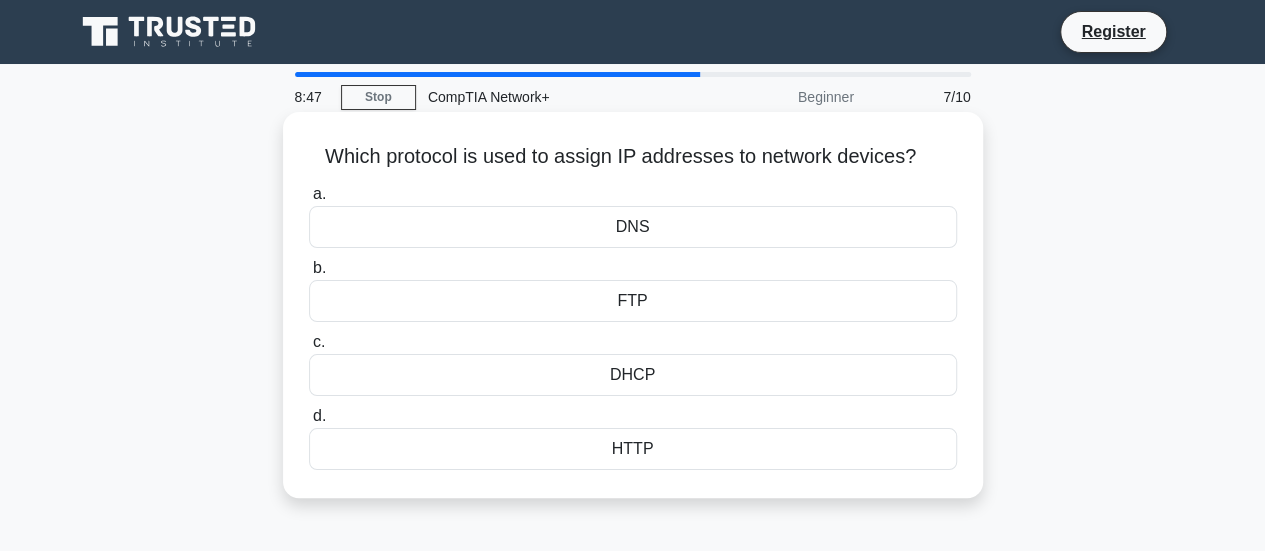 click on "HTTP" at bounding box center (633, 449) 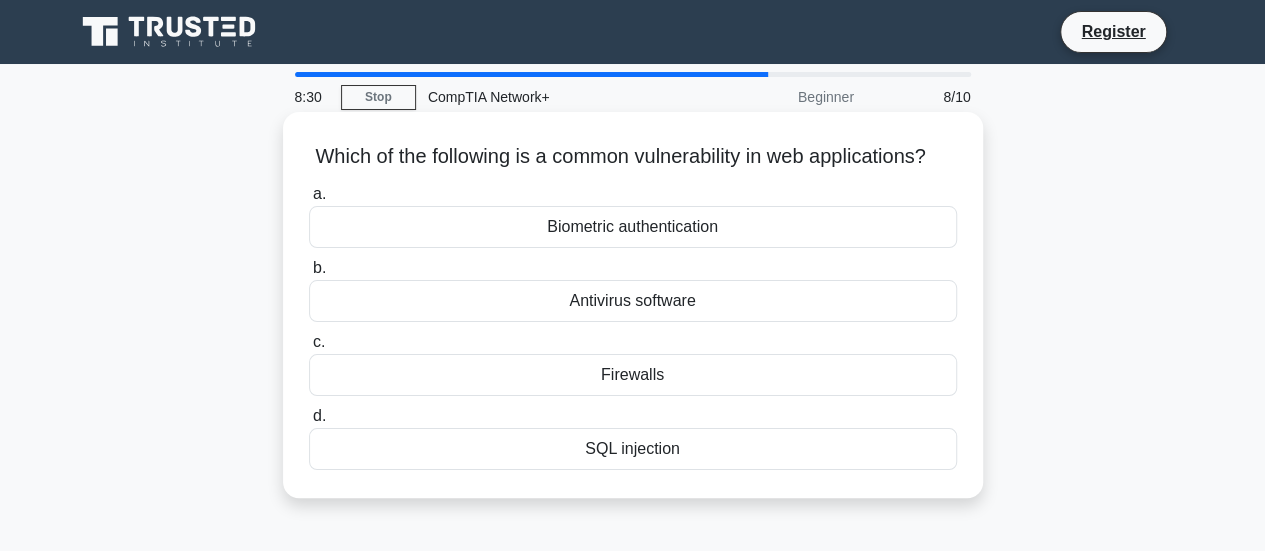 click on "Antivirus software" at bounding box center [633, 301] 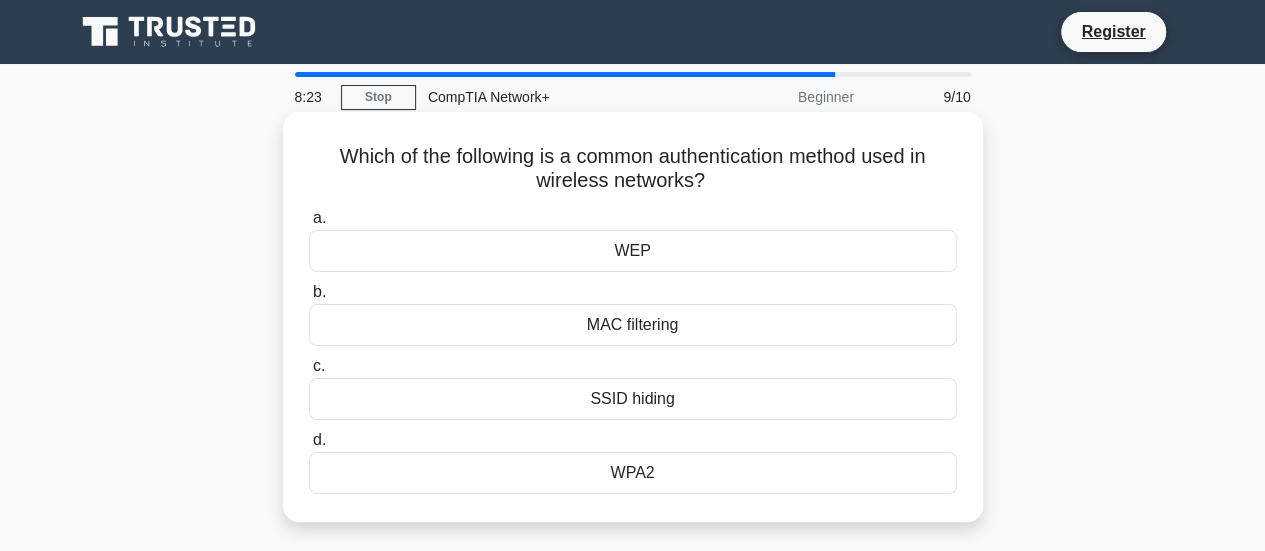 click on "WPA2" at bounding box center (633, 473) 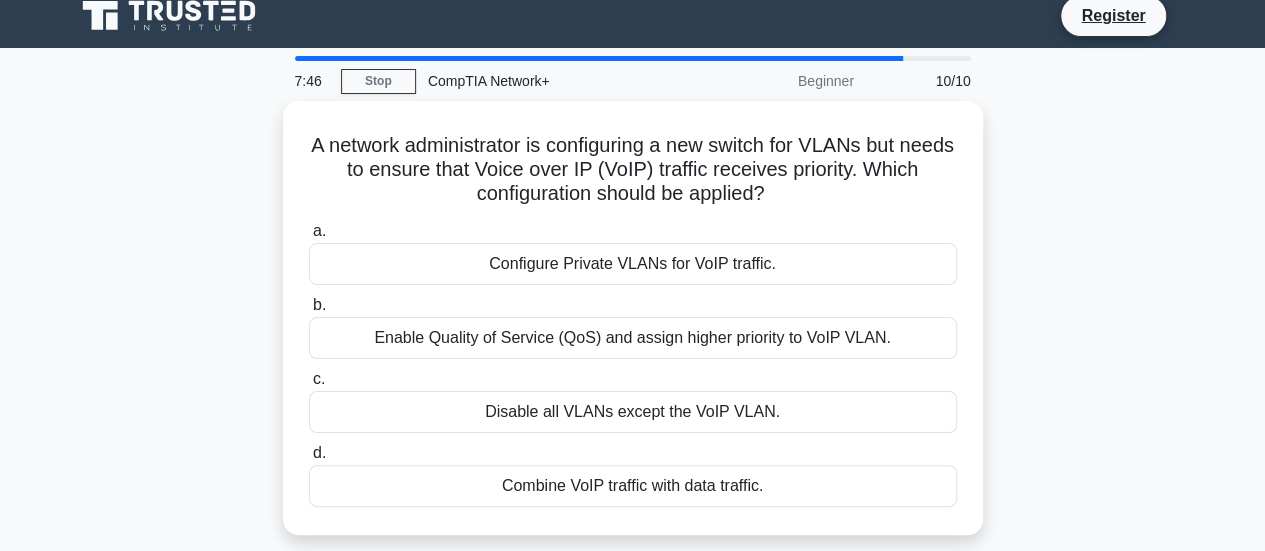 scroll, scrollTop: 14, scrollLeft: 0, axis: vertical 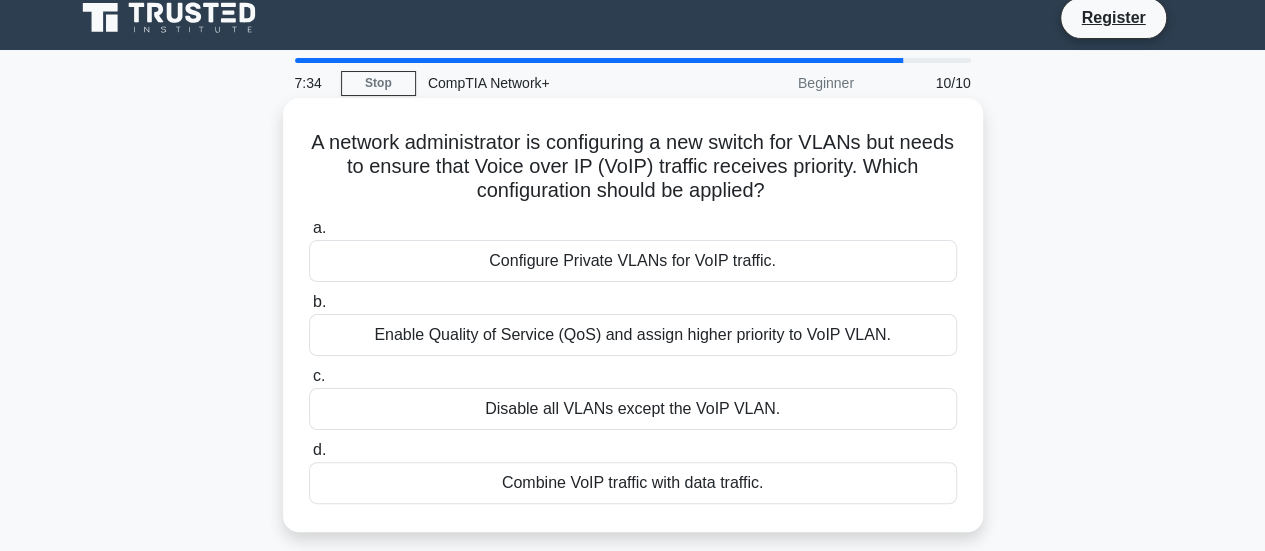 click on "Configure Private VLANs for VoIP traffic." at bounding box center (633, 261) 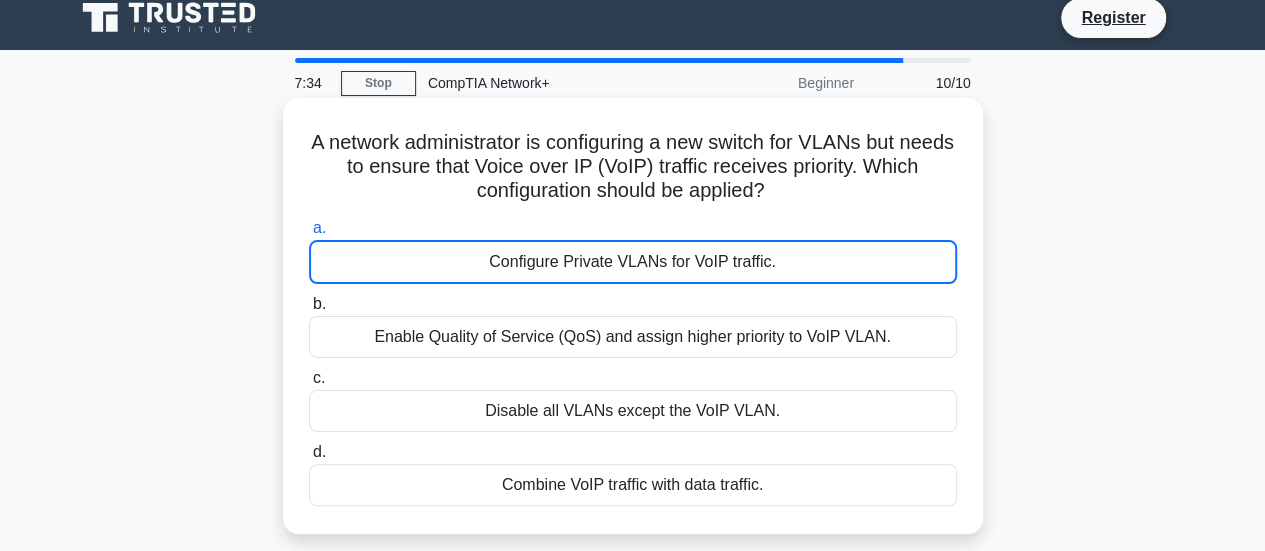 click on "Configure Private VLANs for VoIP traffic." at bounding box center (633, 262) 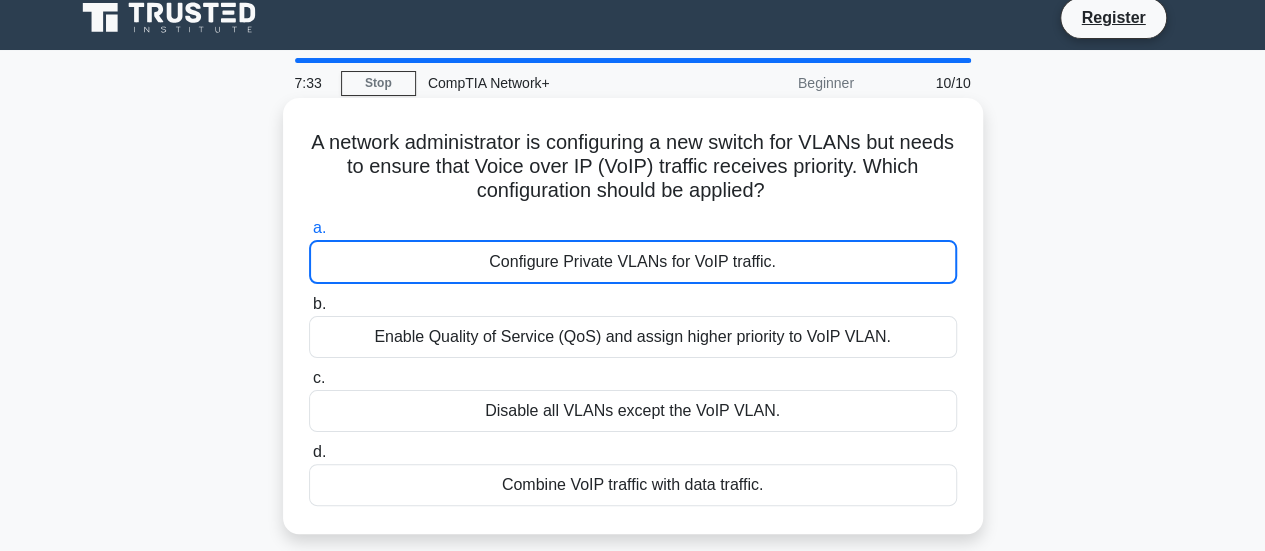scroll, scrollTop: 0, scrollLeft: 0, axis: both 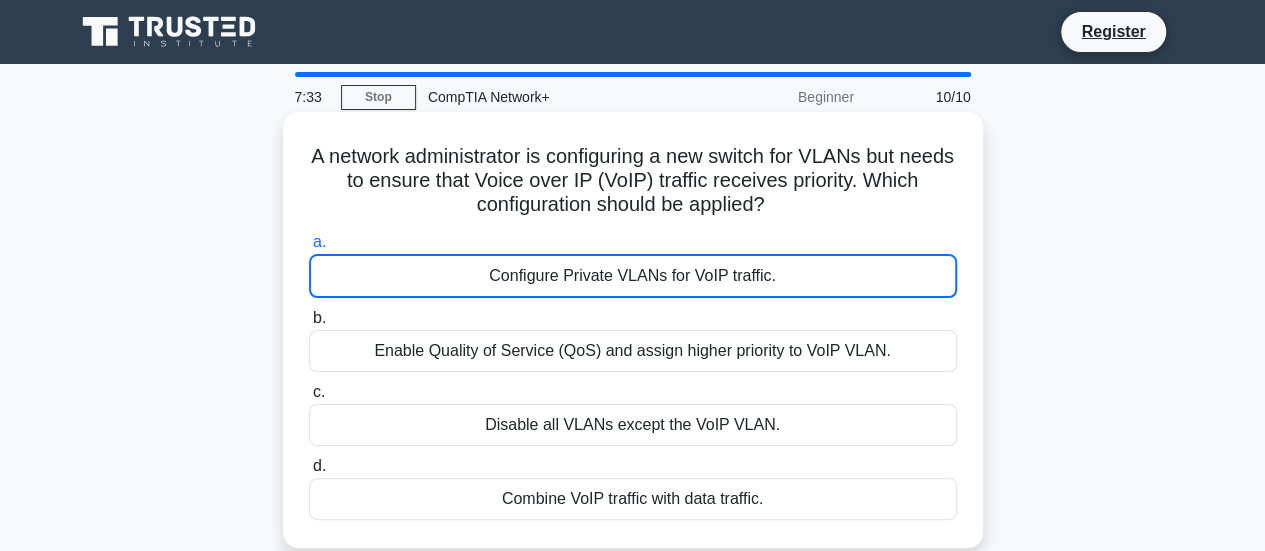click on "Enable Quality of Service (QoS) and assign higher priority to VoIP VLAN." at bounding box center (633, 351) 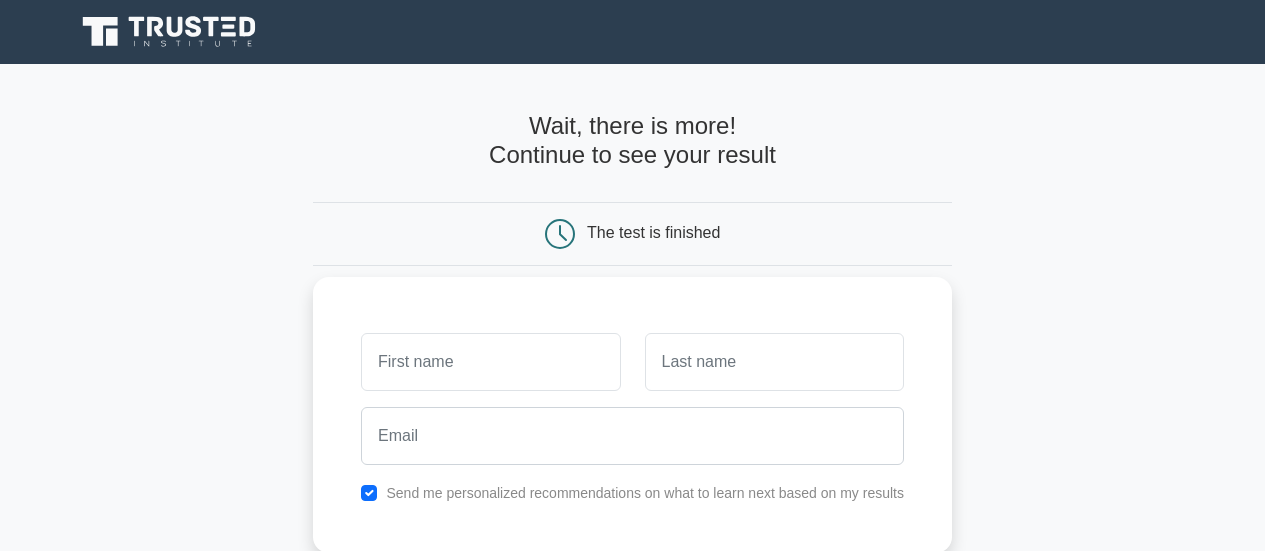 click on "Send me personalized recommendations on what to learn next based on my results" at bounding box center (632, 415) 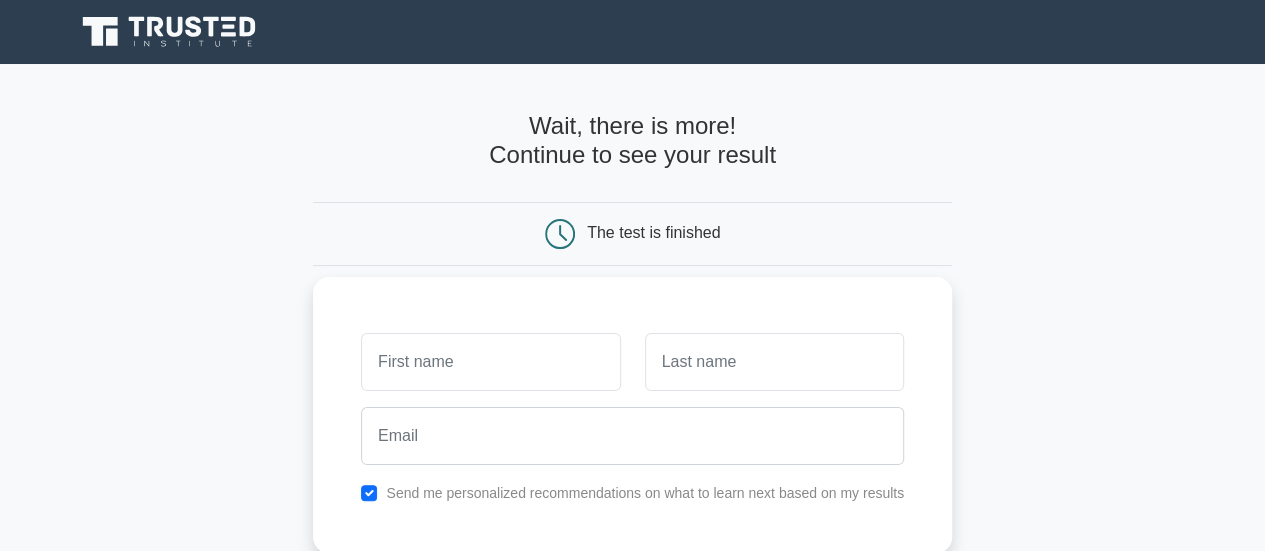 scroll, scrollTop: 0, scrollLeft: 0, axis: both 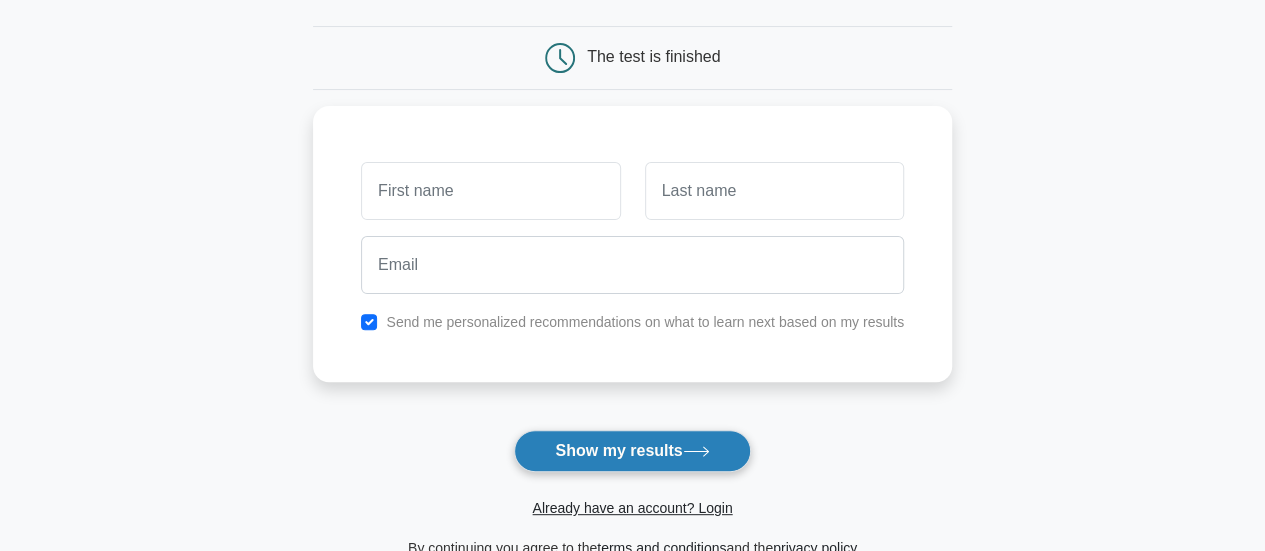 click on "Show my results" at bounding box center [632, 451] 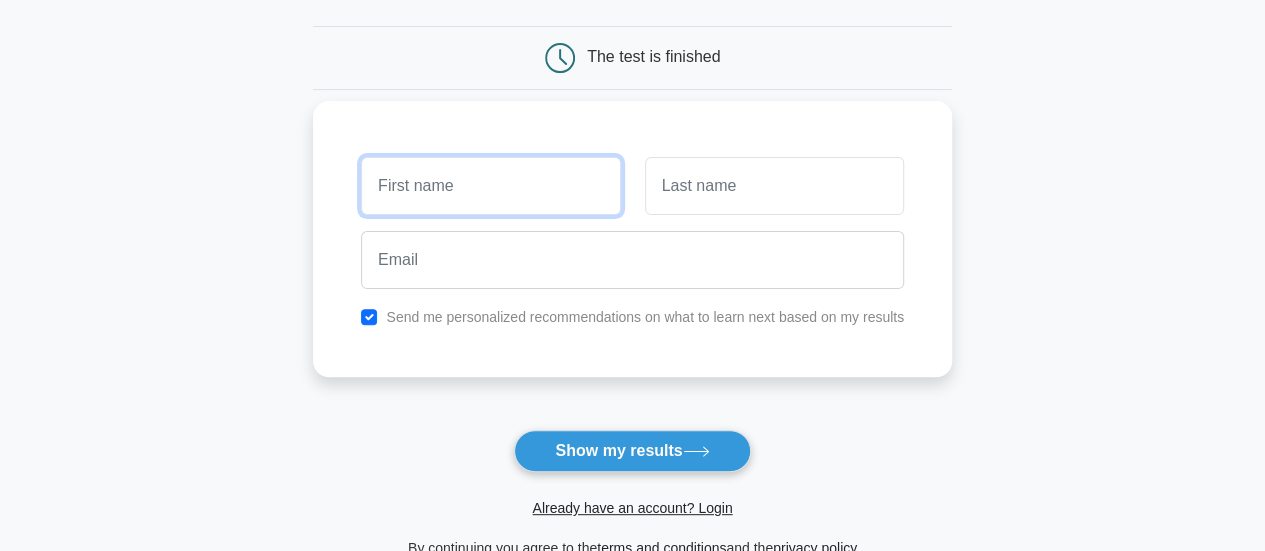 click at bounding box center [490, 186] 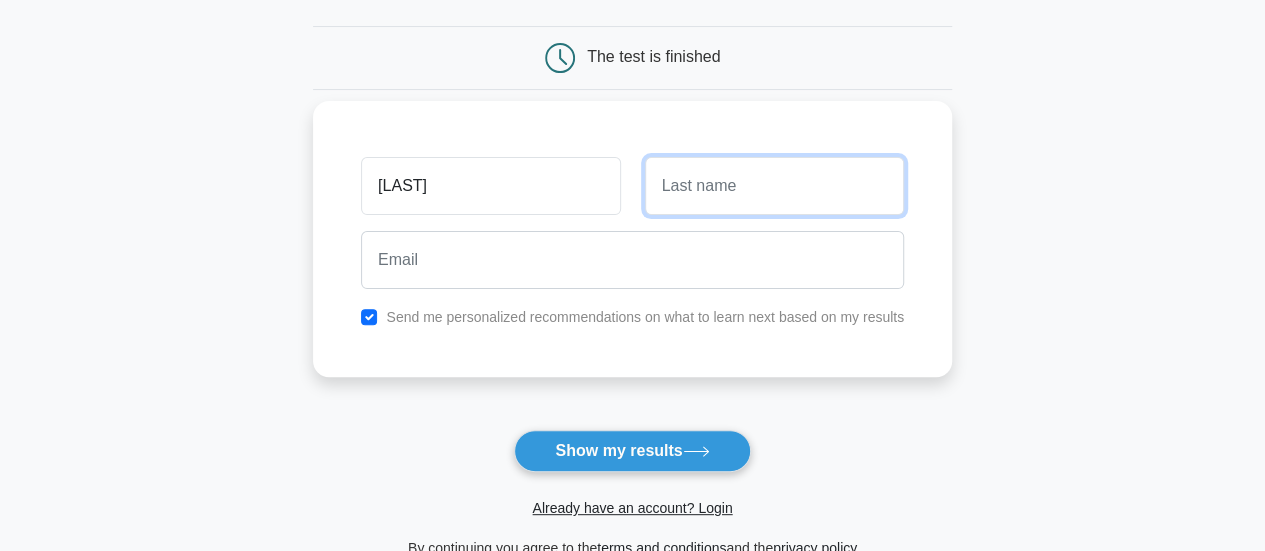 click at bounding box center [774, 186] 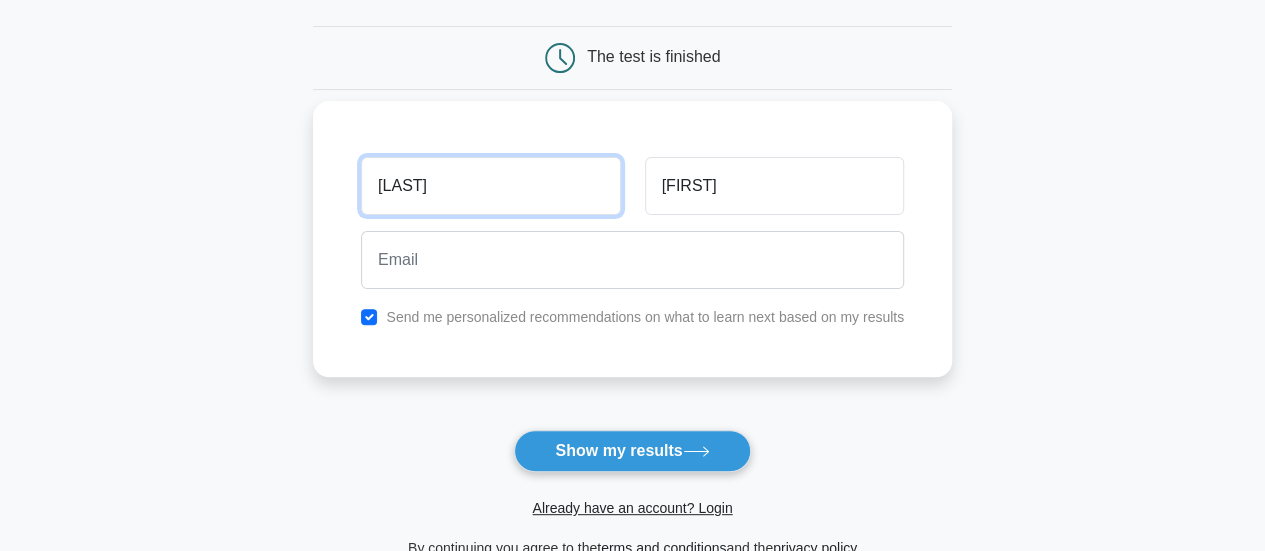 click on "Favour" at bounding box center [490, 186] 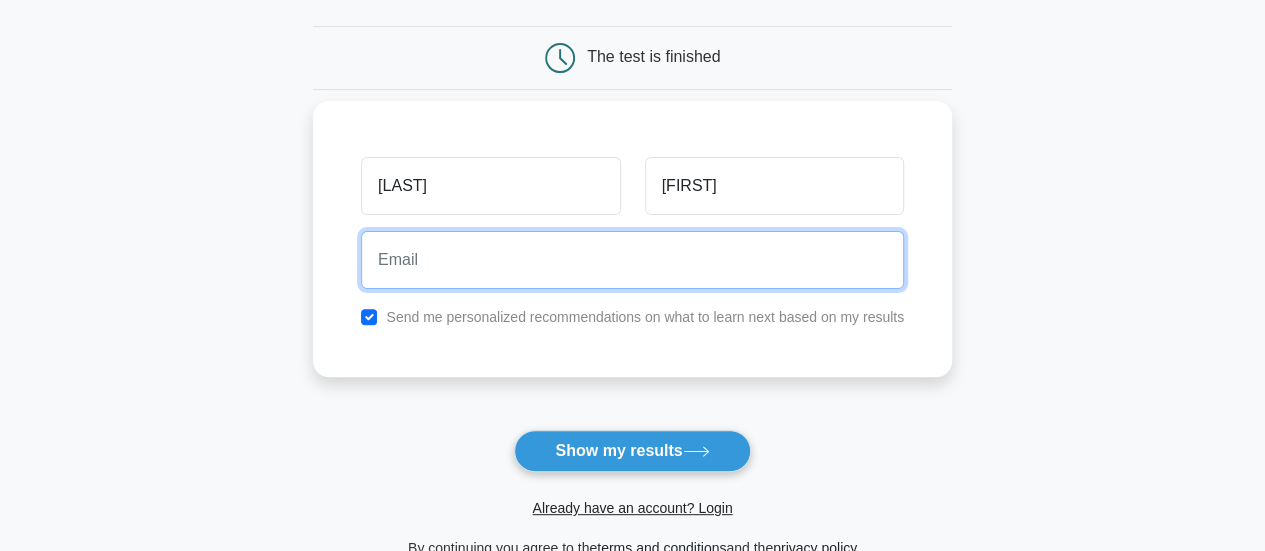 click at bounding box center [632, 260] 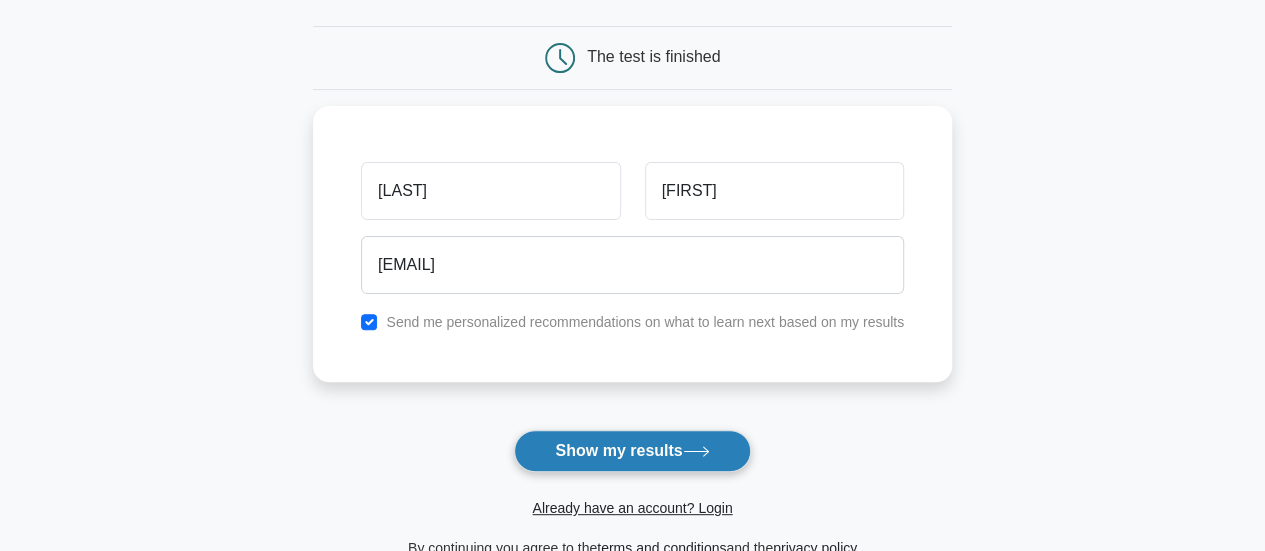 click on "Show my results" at bounding box center [632, 451] 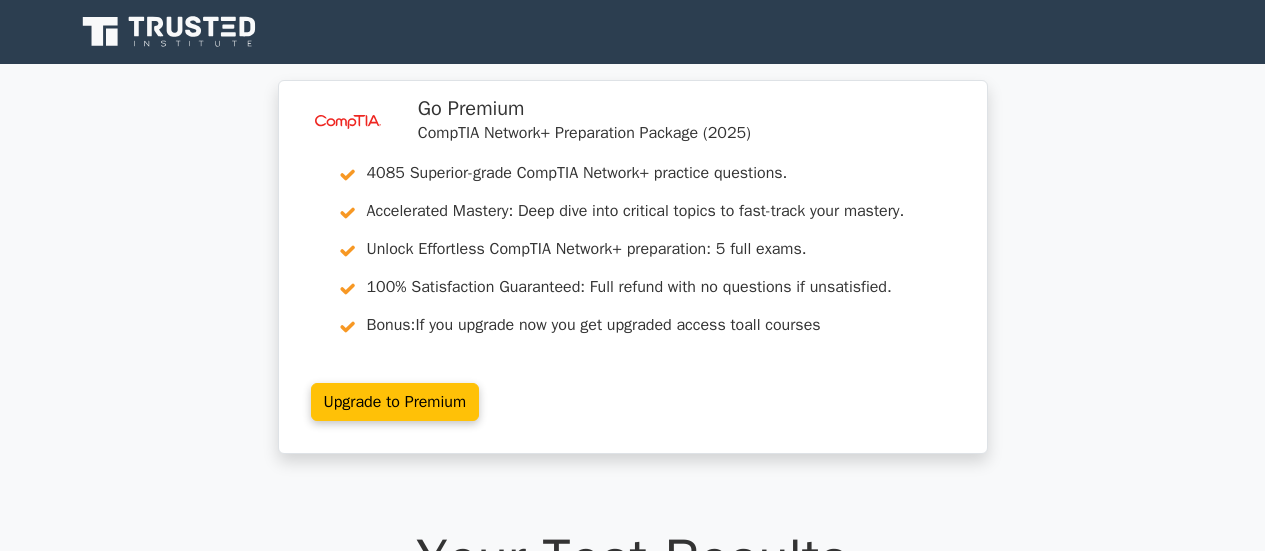 scroll, scrollTop: 0, scrollLeft: 0, axis: both 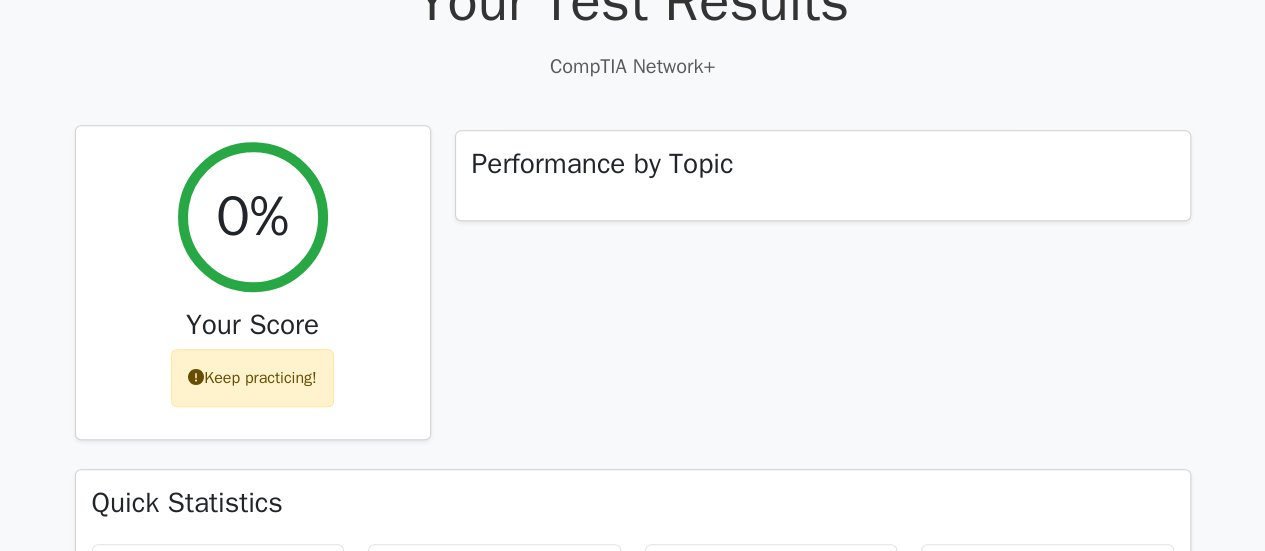 click at bounding box center [196, 377] 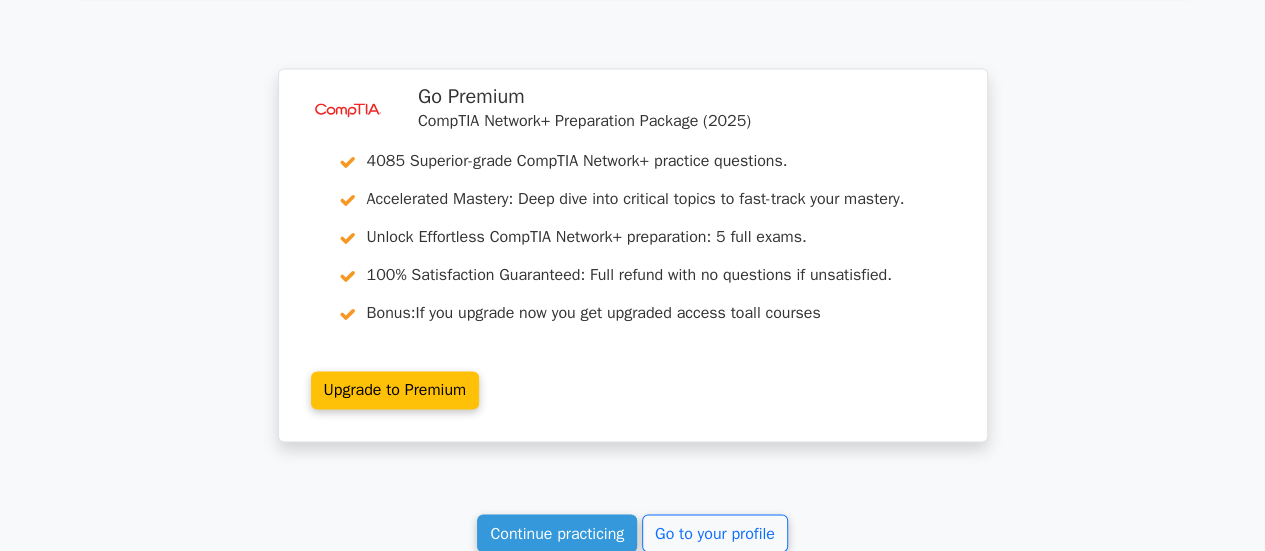 scroll, scrollTop: 1473, scrollLeft: 0, axis: vertical 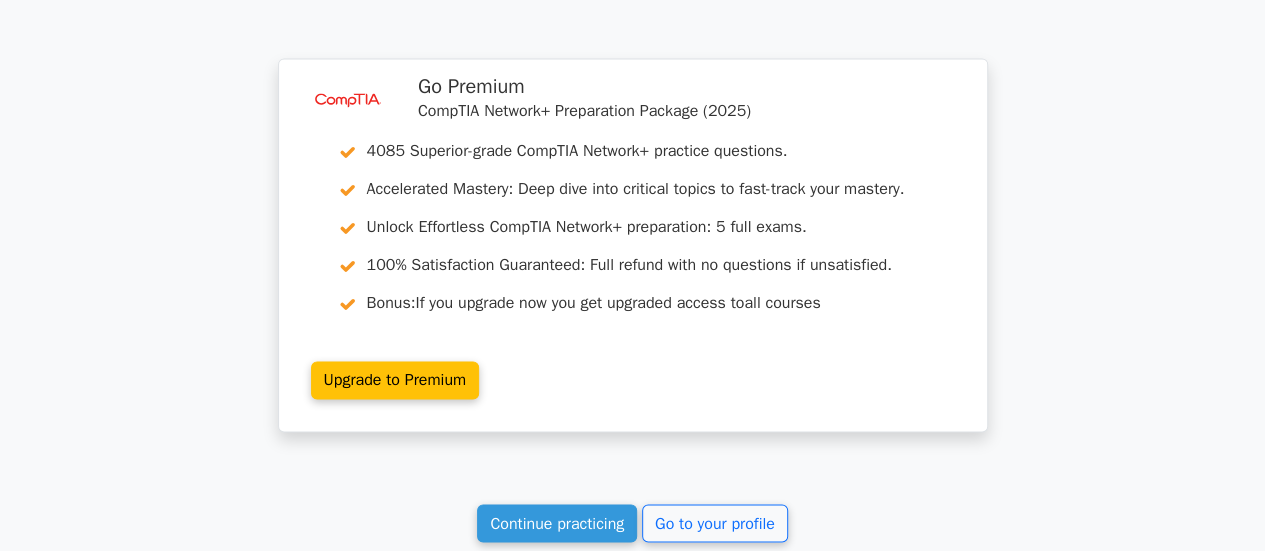 click on "Your Test Results
CompTIA Network+
0%
Your Score
Keep practicing!
Performance by Topic
Quick Statistics
3 min
Time Taken
0/0 #" at bounding box center [633, -203] 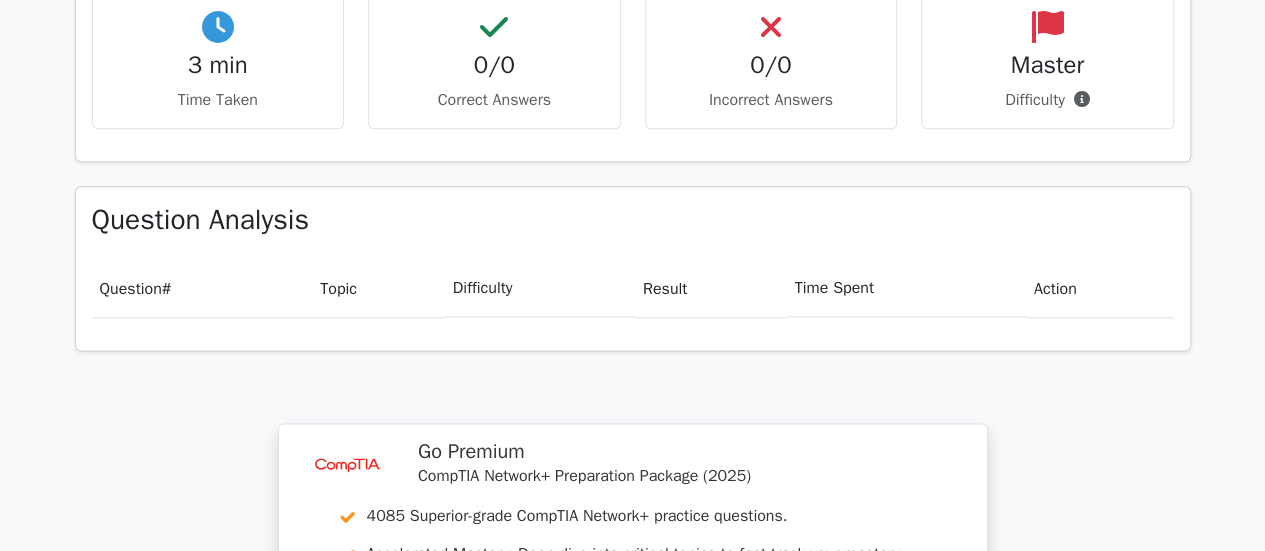 scroll, scrollTop: 1107, scrollLeft: 0, axis: vertical 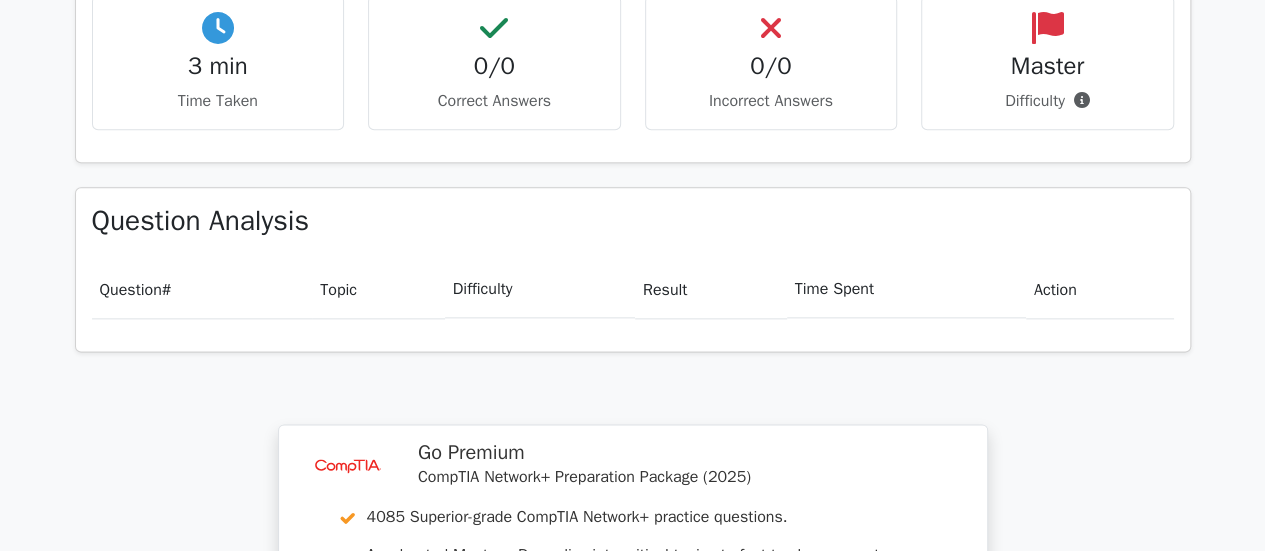 click on "Question Analysis
Question  #
Topic
Difficulty
Result
Time Spent
Action" at bounding box center (633, 269) 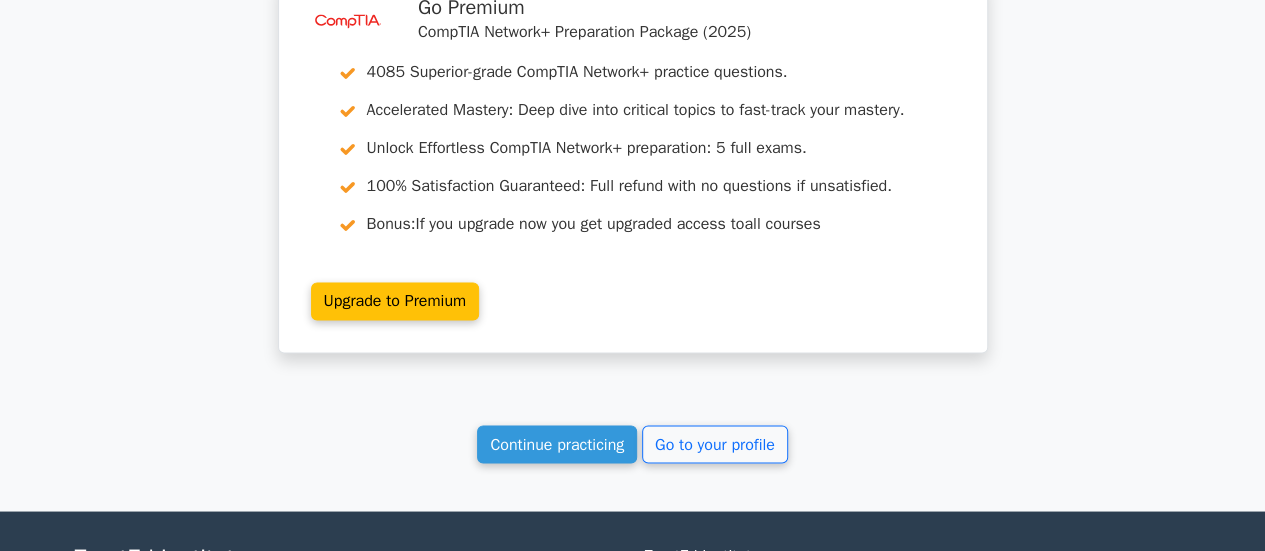 scroll, scrollTop: 1570, scrollLeft: 0, axis: vertical 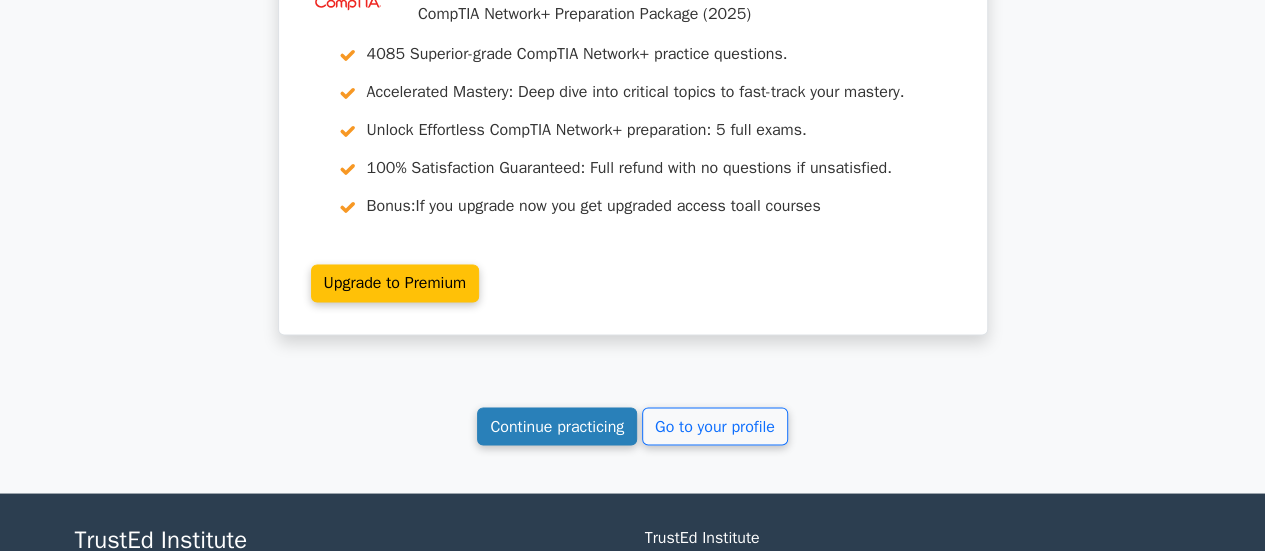 click on "Continue practicing" at bounding box center (557, 426) 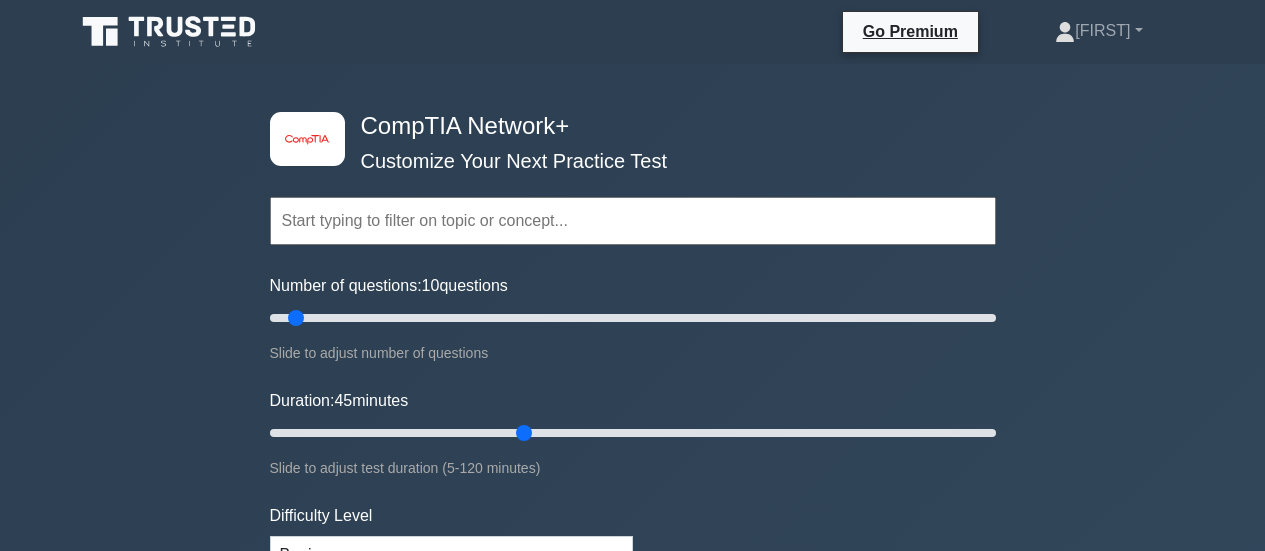 scroll, scrollTop: 0, scrollLeft: 0, axis: both 